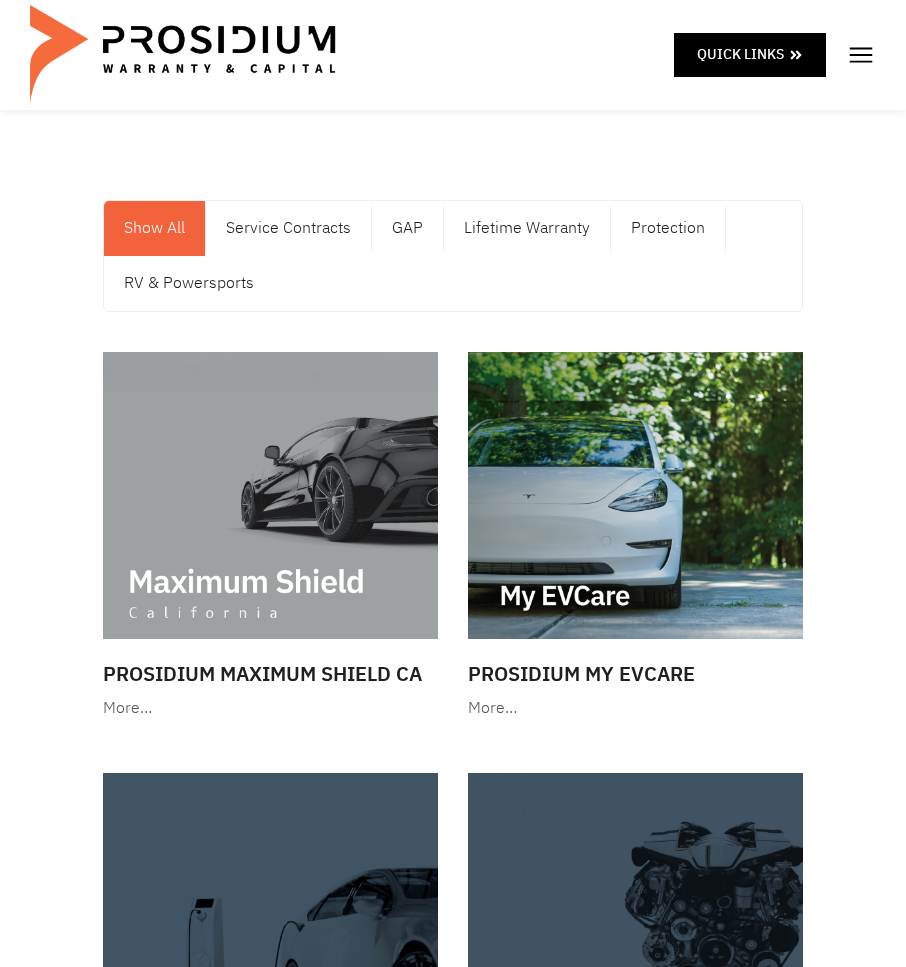 scroll, scrollTop: 0, scrollLeft: 0, axis: both 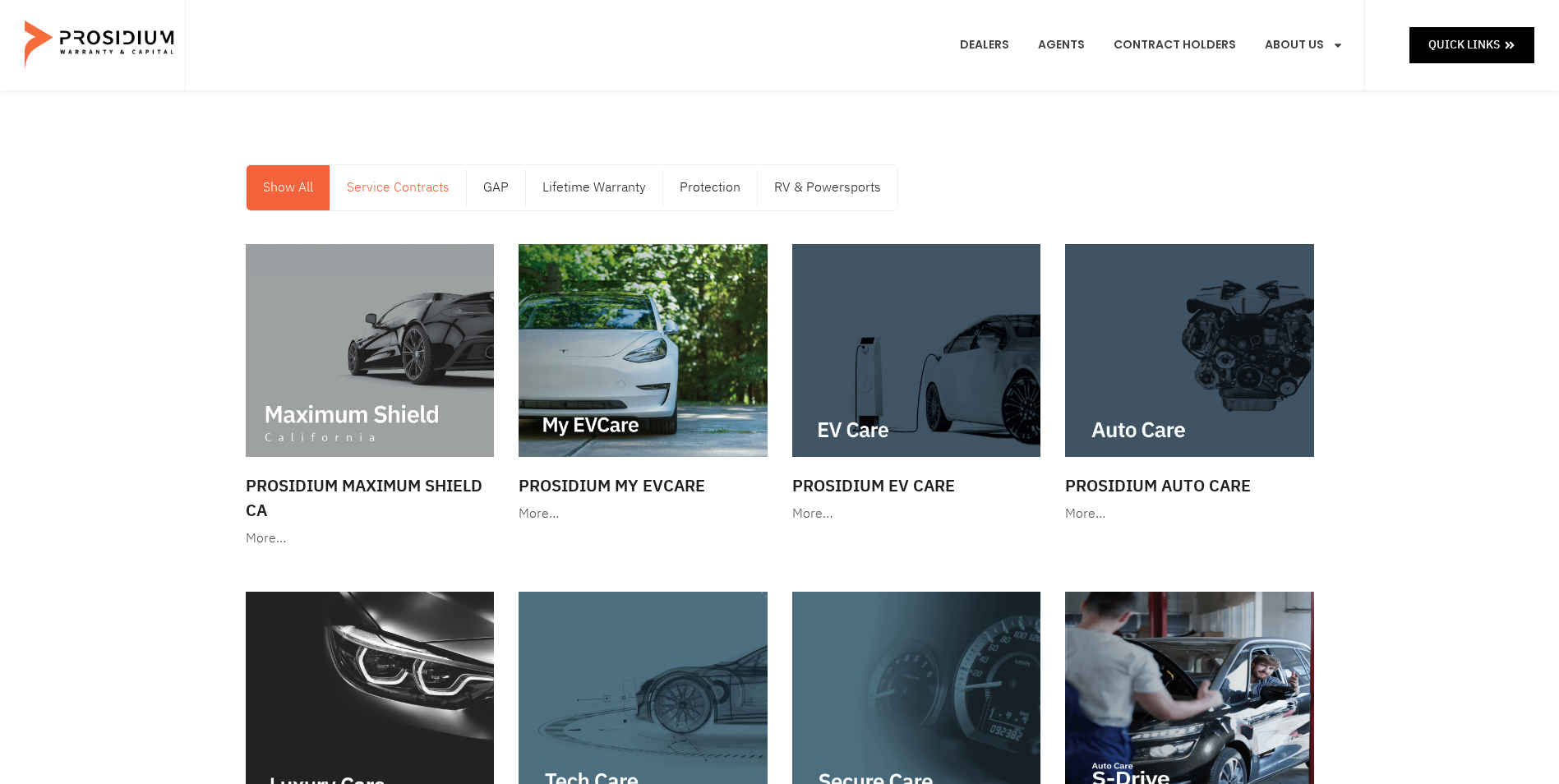 click on "Service Contracts" 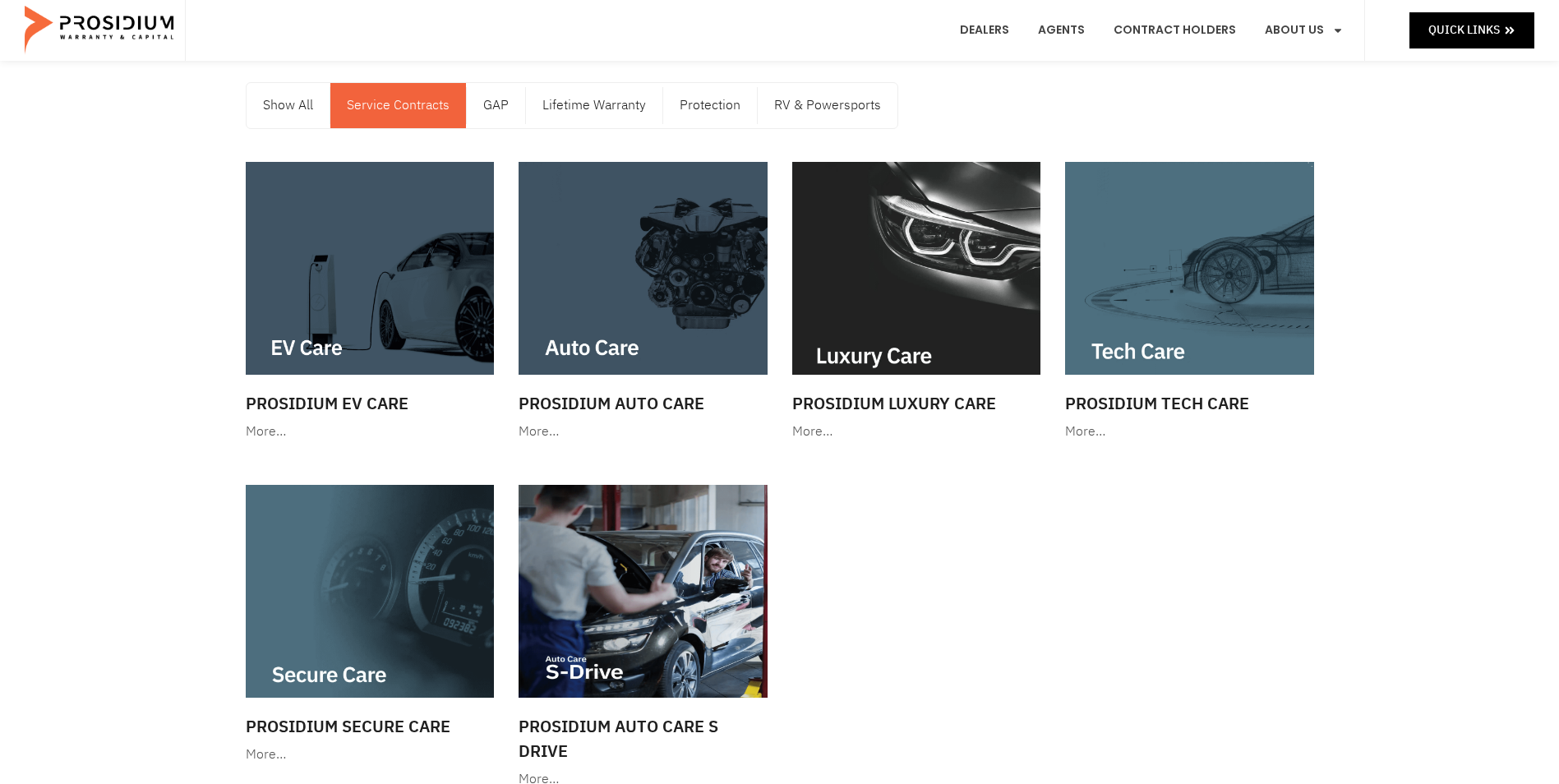 scroll, scrollTop: 0, scrollLeft: 0, axis: both 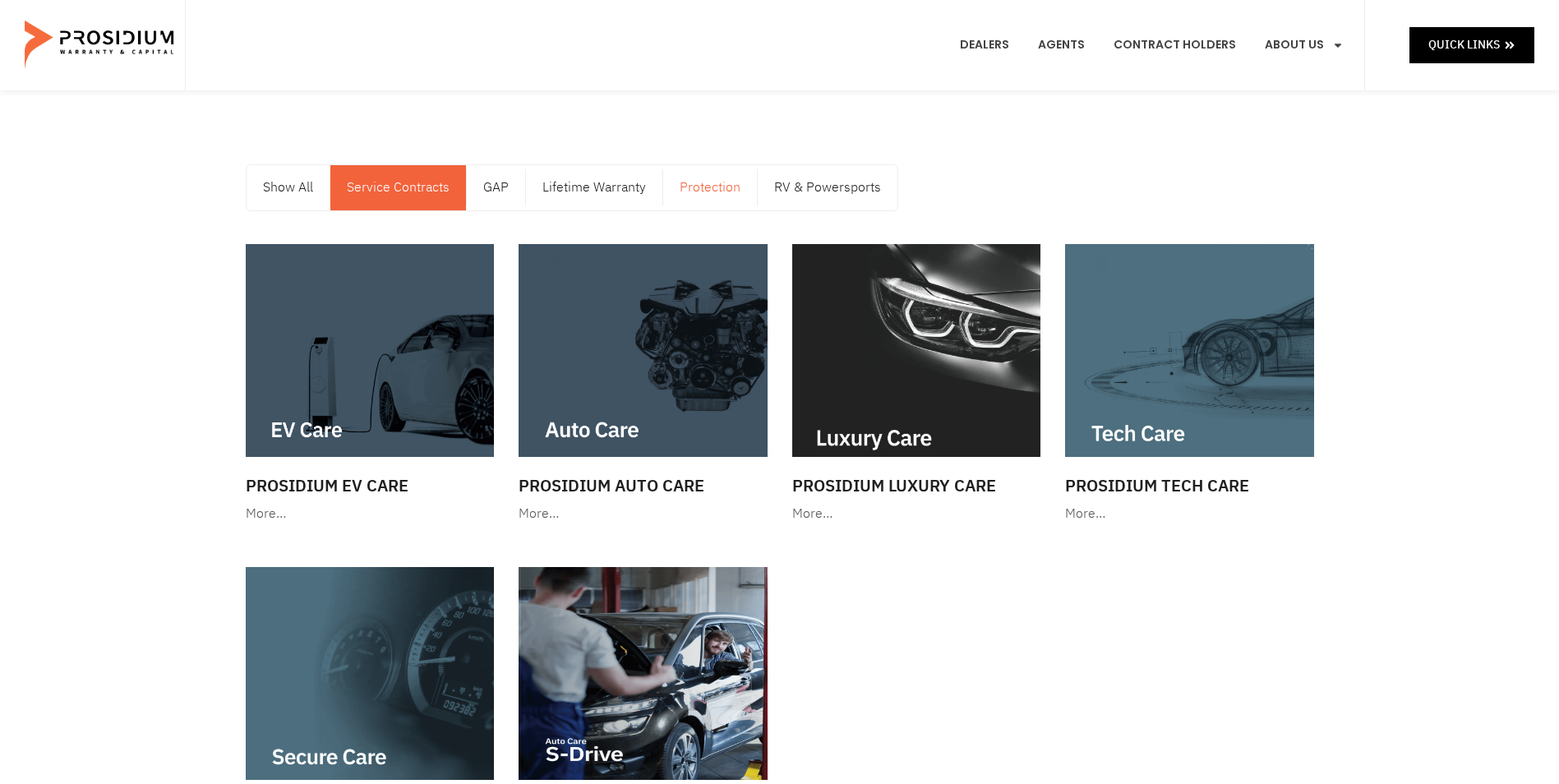 click on "Protection" 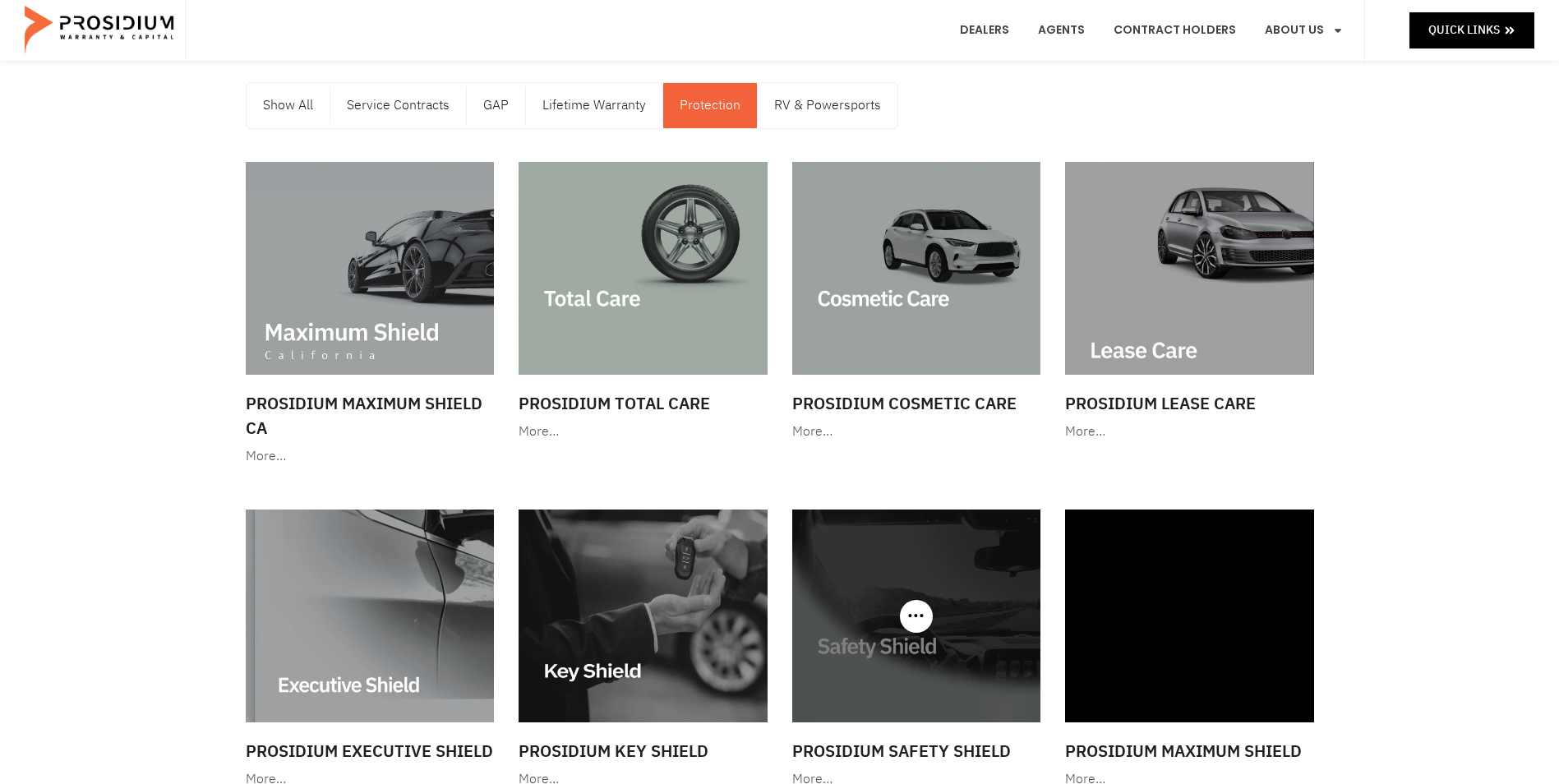 scroll, scrollTop: 0, scrollLeft: 0, axis: both 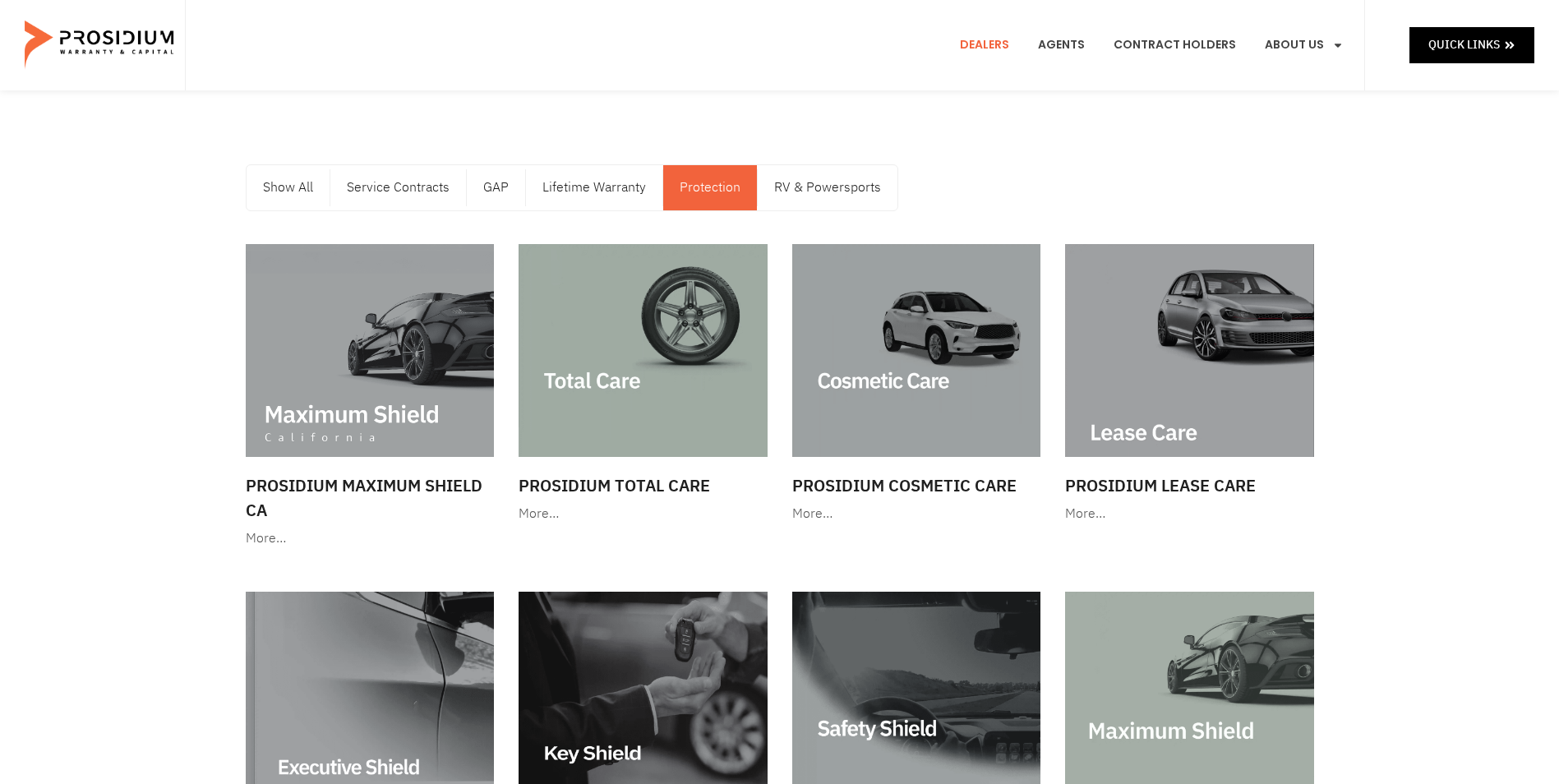click on "Dealers" 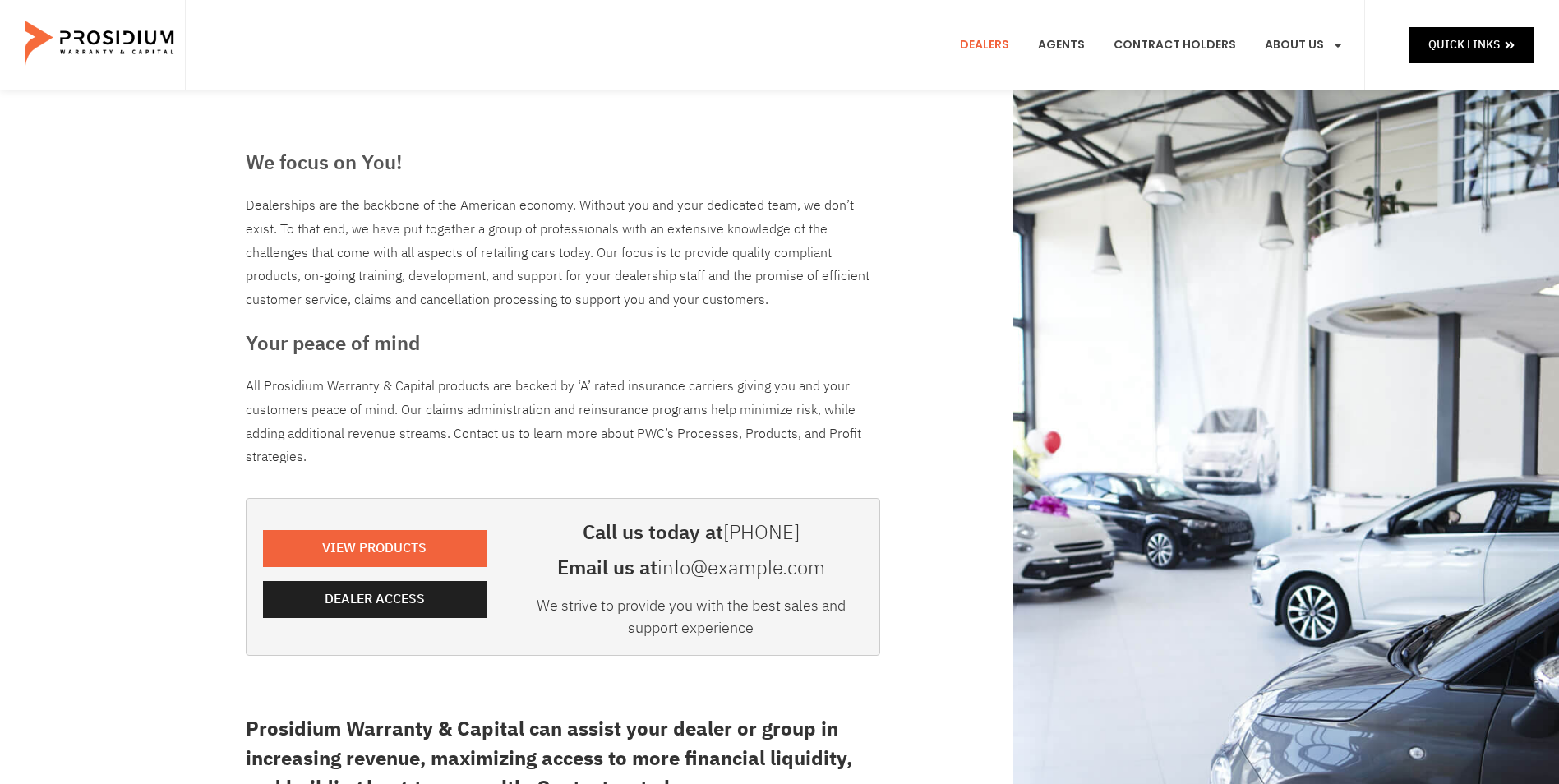 scroll, scrollTop: 0, scrollLeft: 0, axis: both 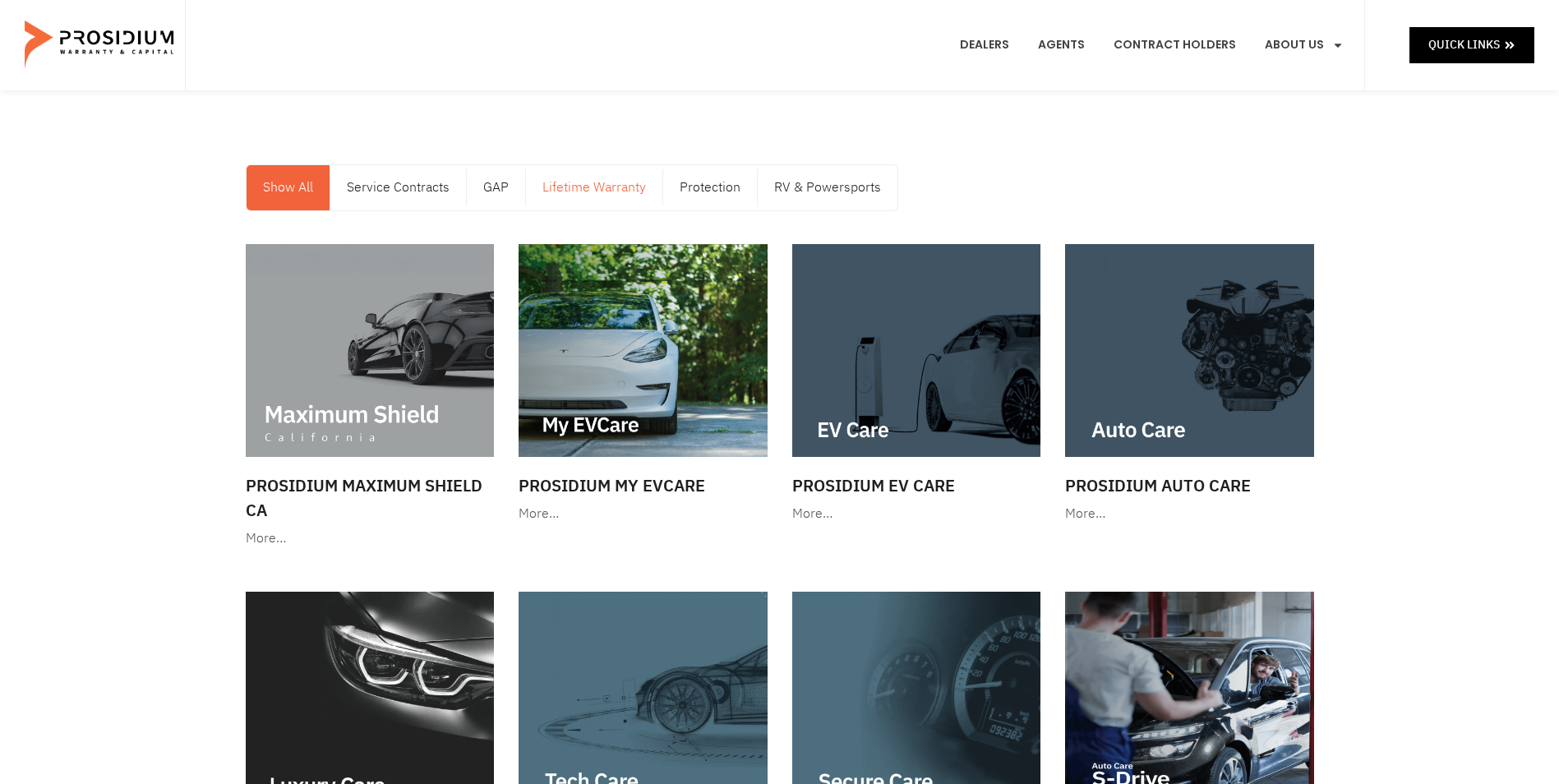 click on "Lifetime Warranty" 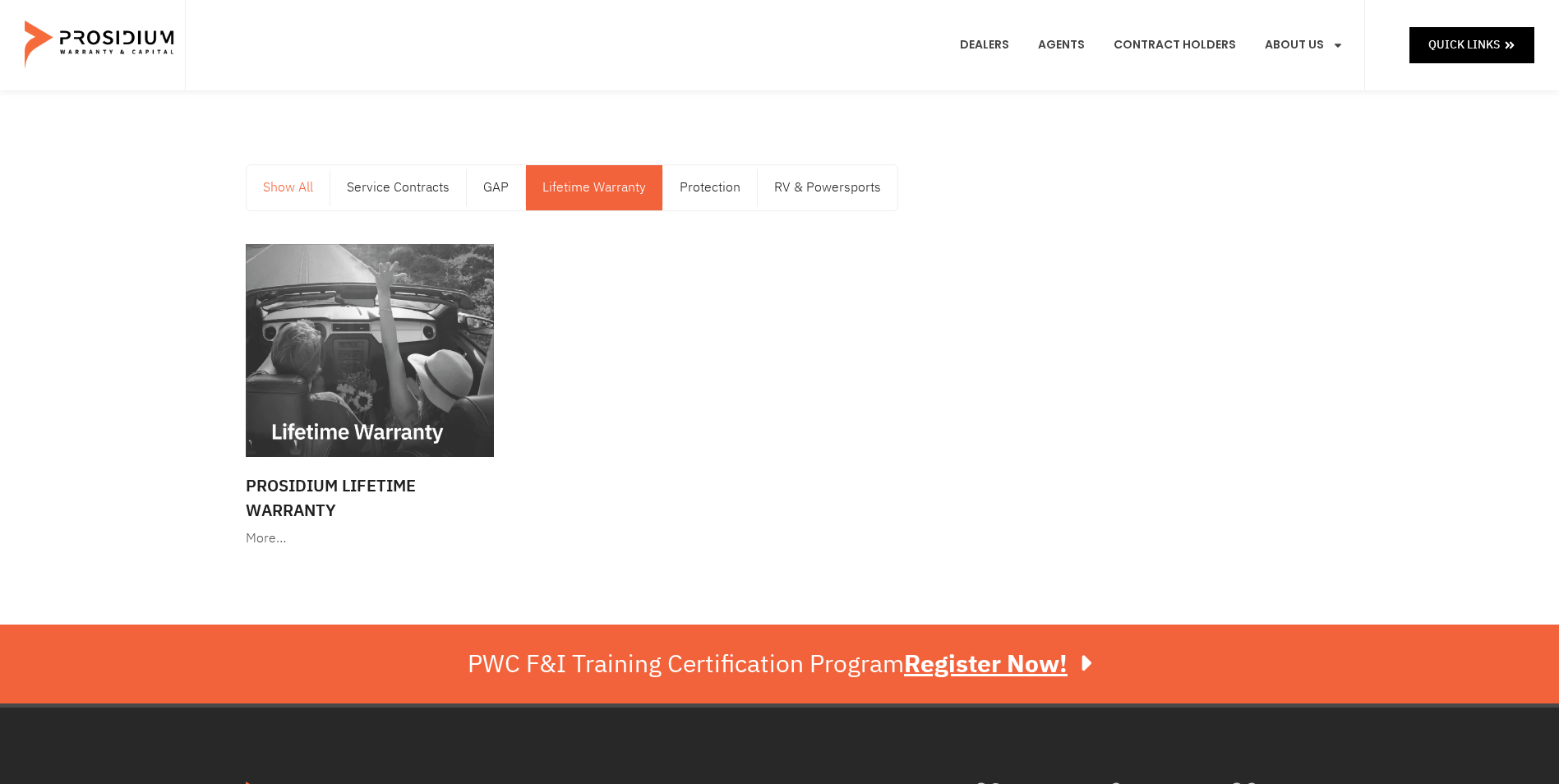 click on "Show All" 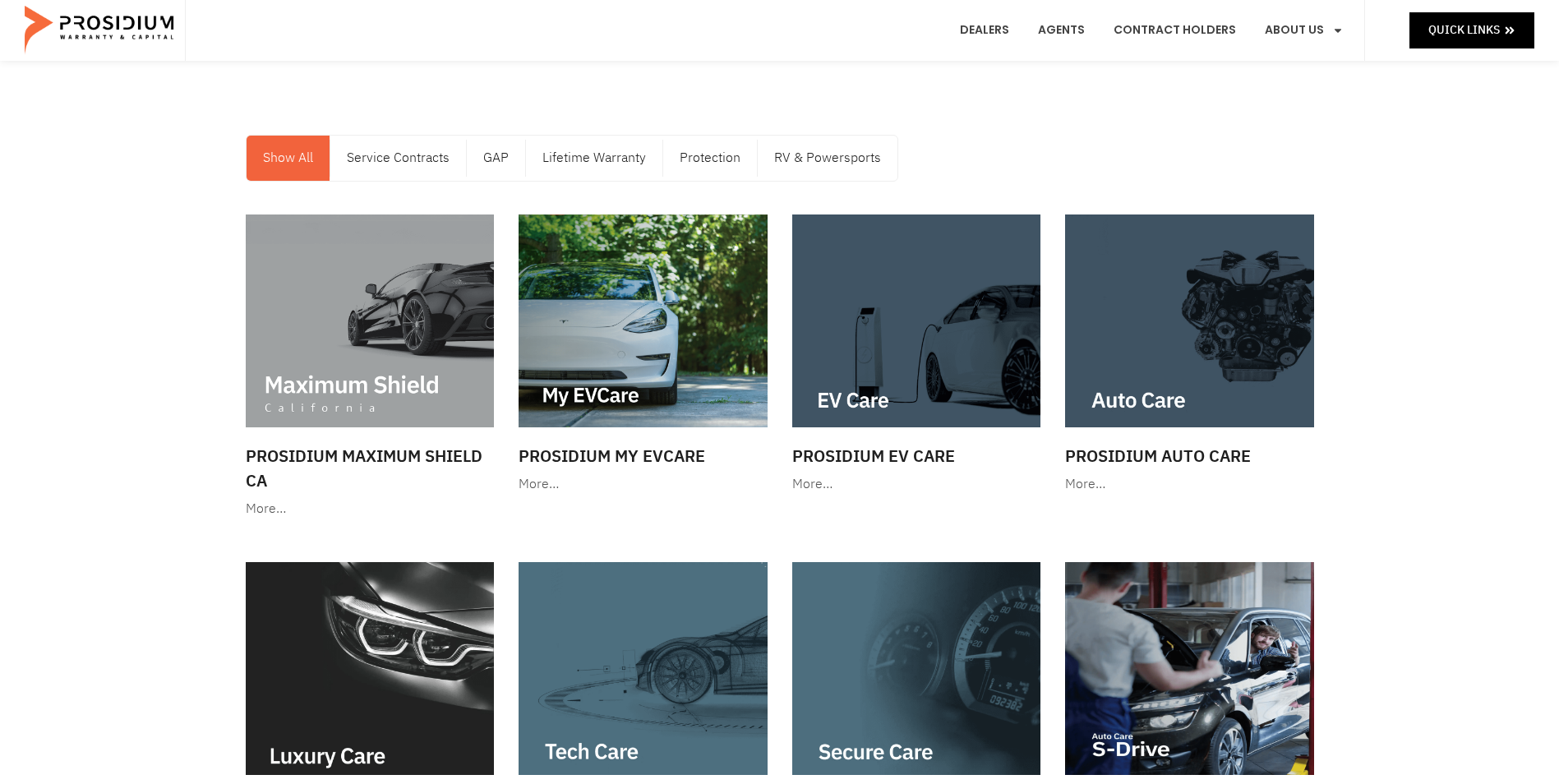 scroll, scrollTop: 0, scrollLeft: 0, axis: both 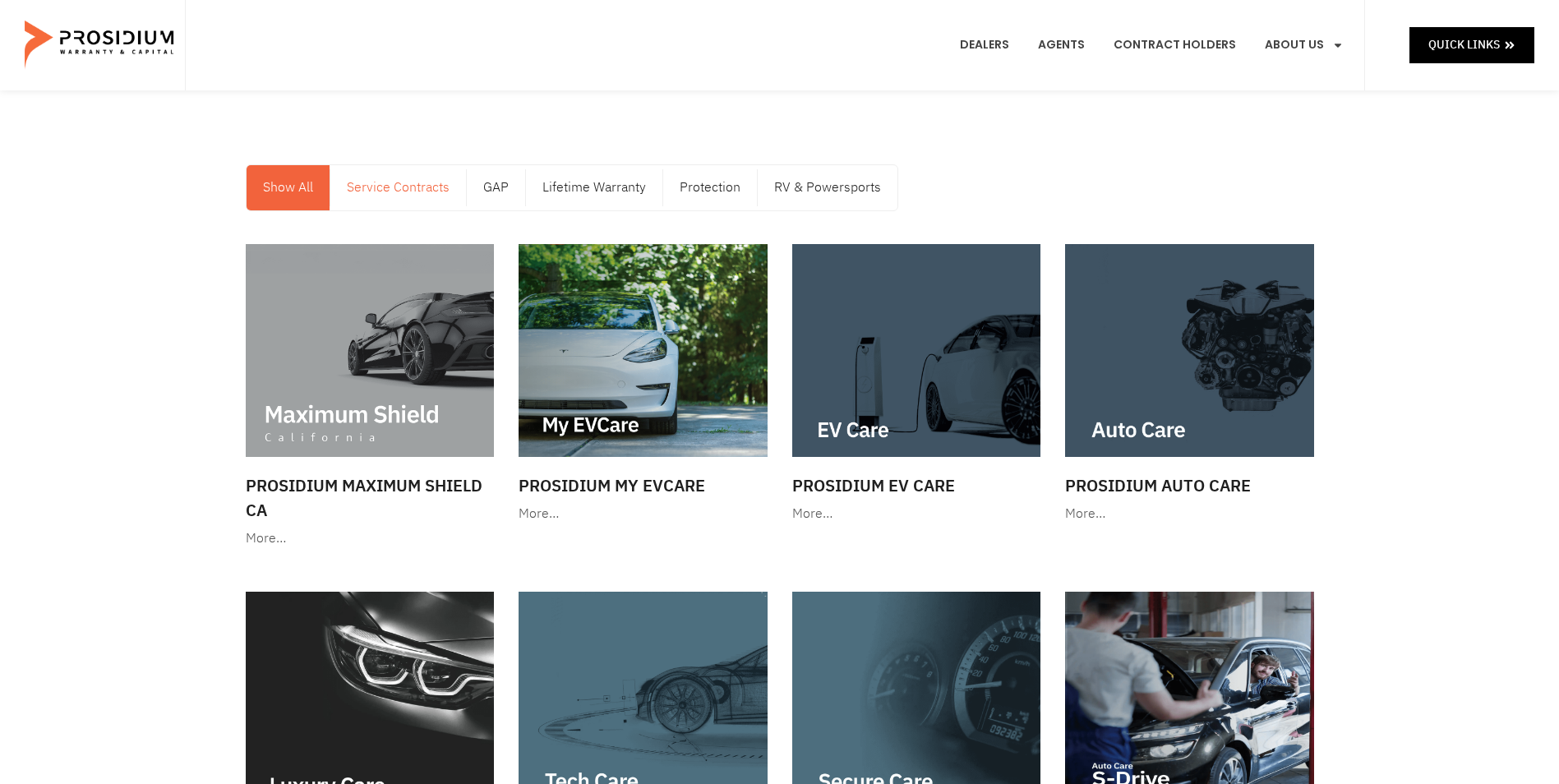 click on "Service Contracts" 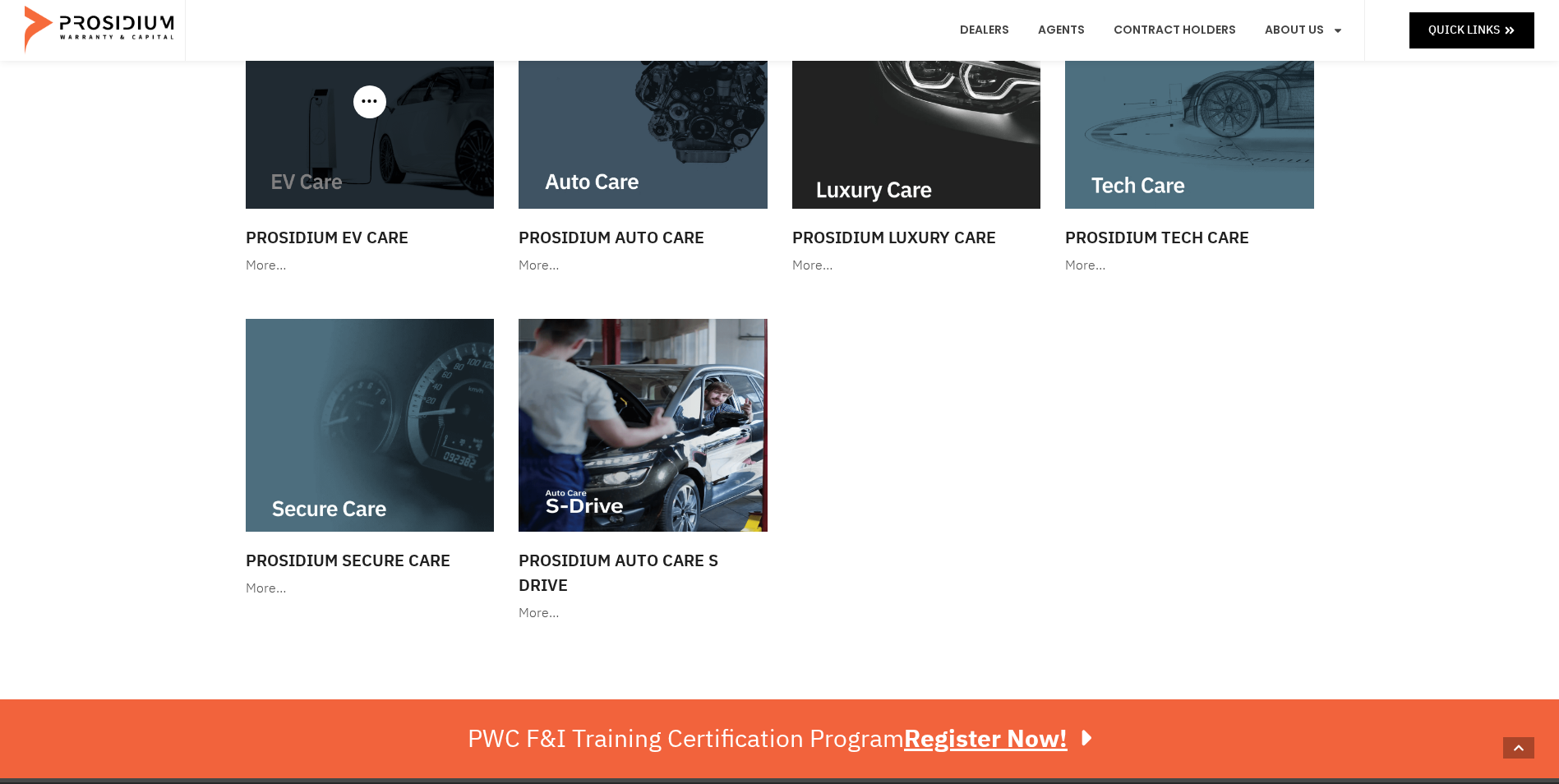 scroll, scrollTop: 329, scrollLeft: 0, axis: vertical 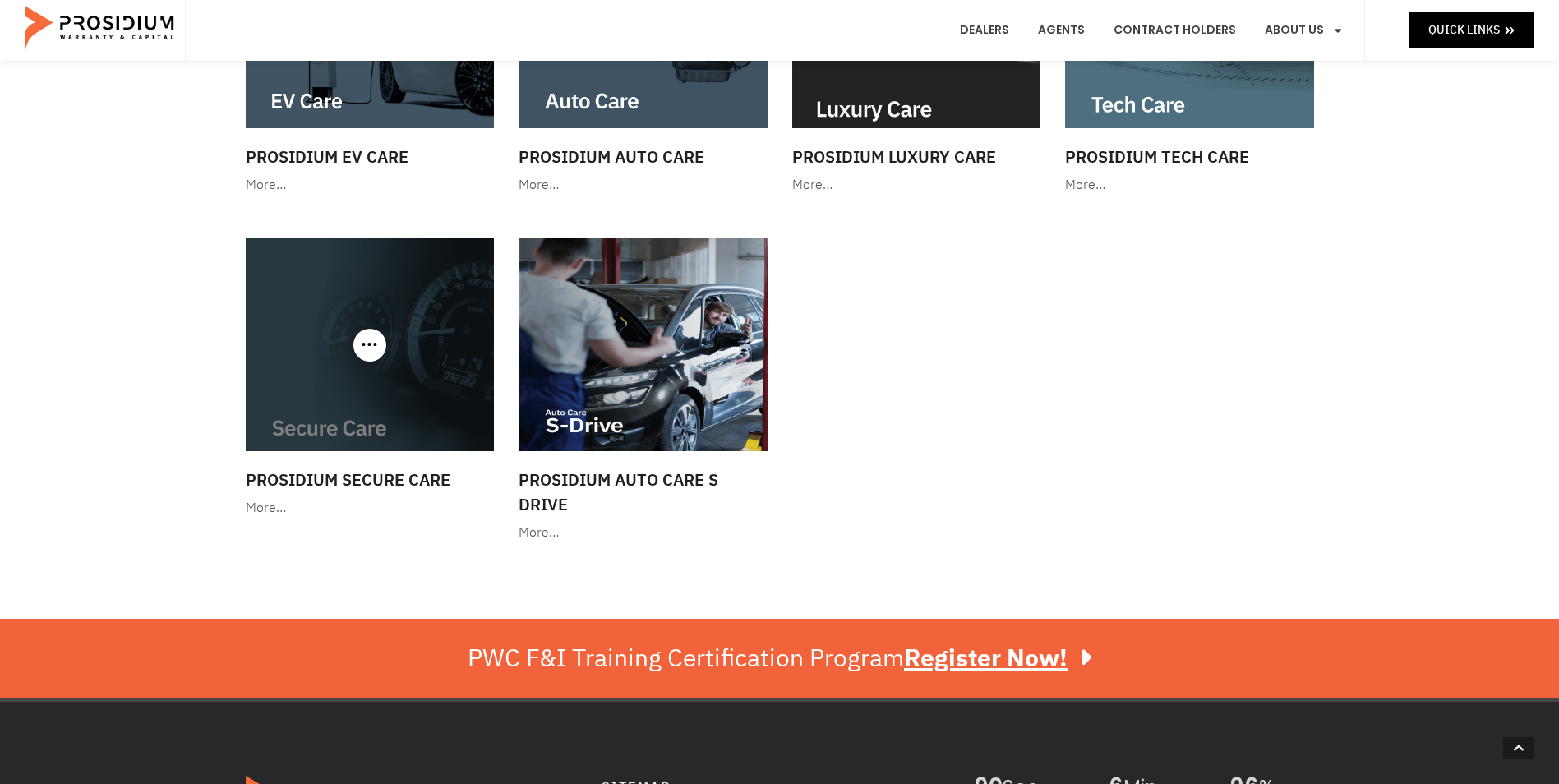 click 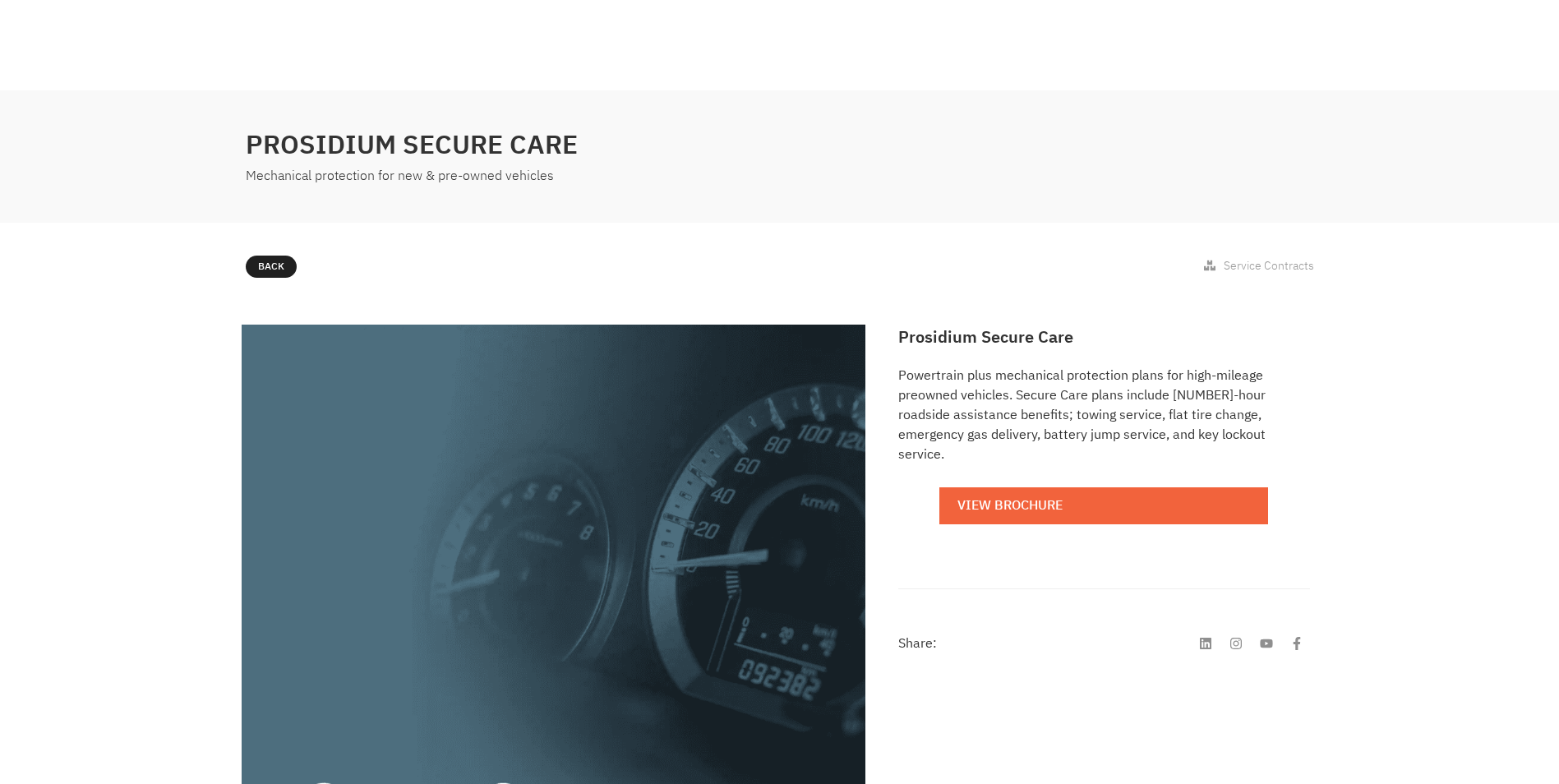 scroll, scrollTop: 0, scrollLeft: 0, axis: both 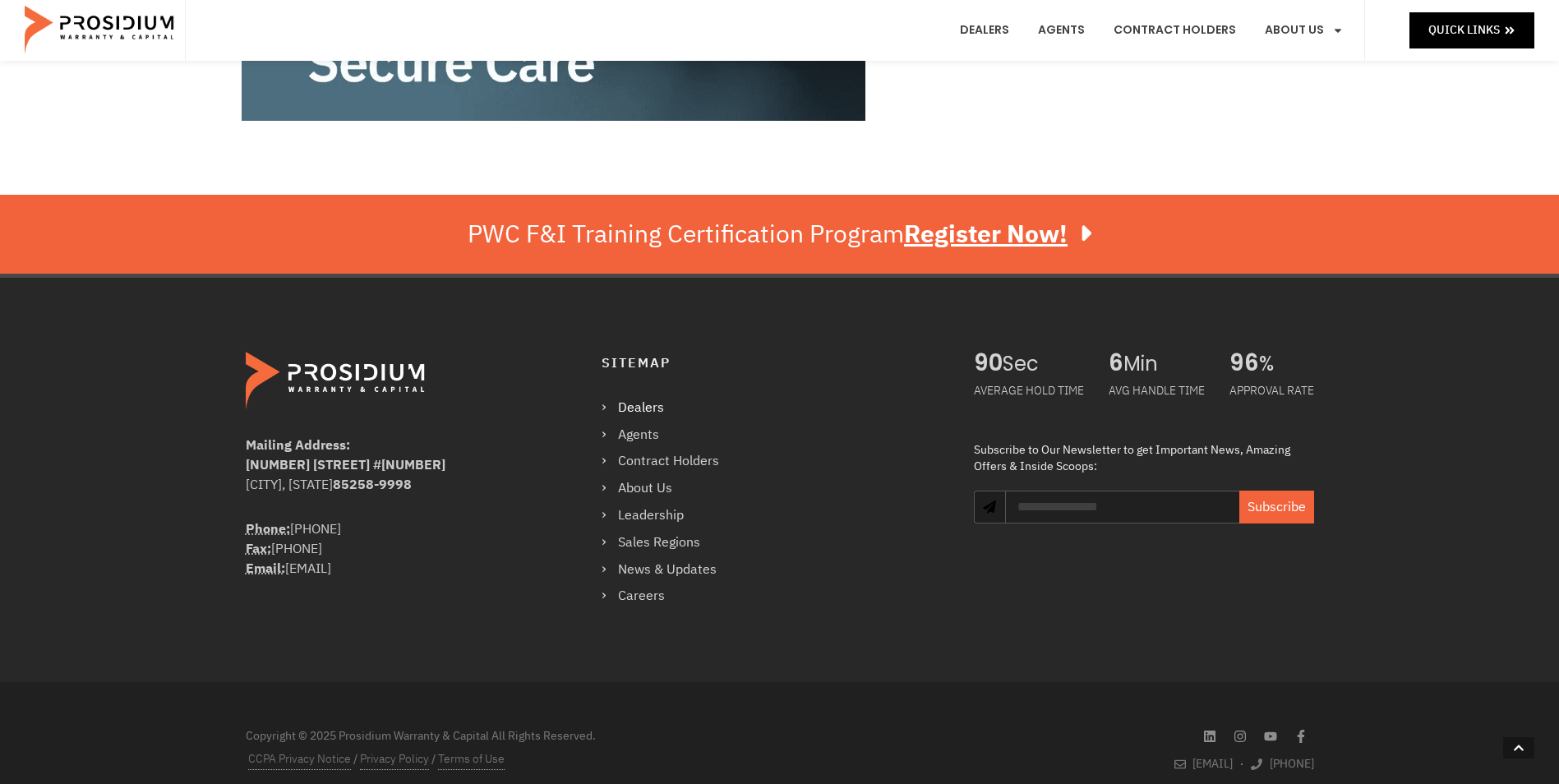 click on "Dealers" 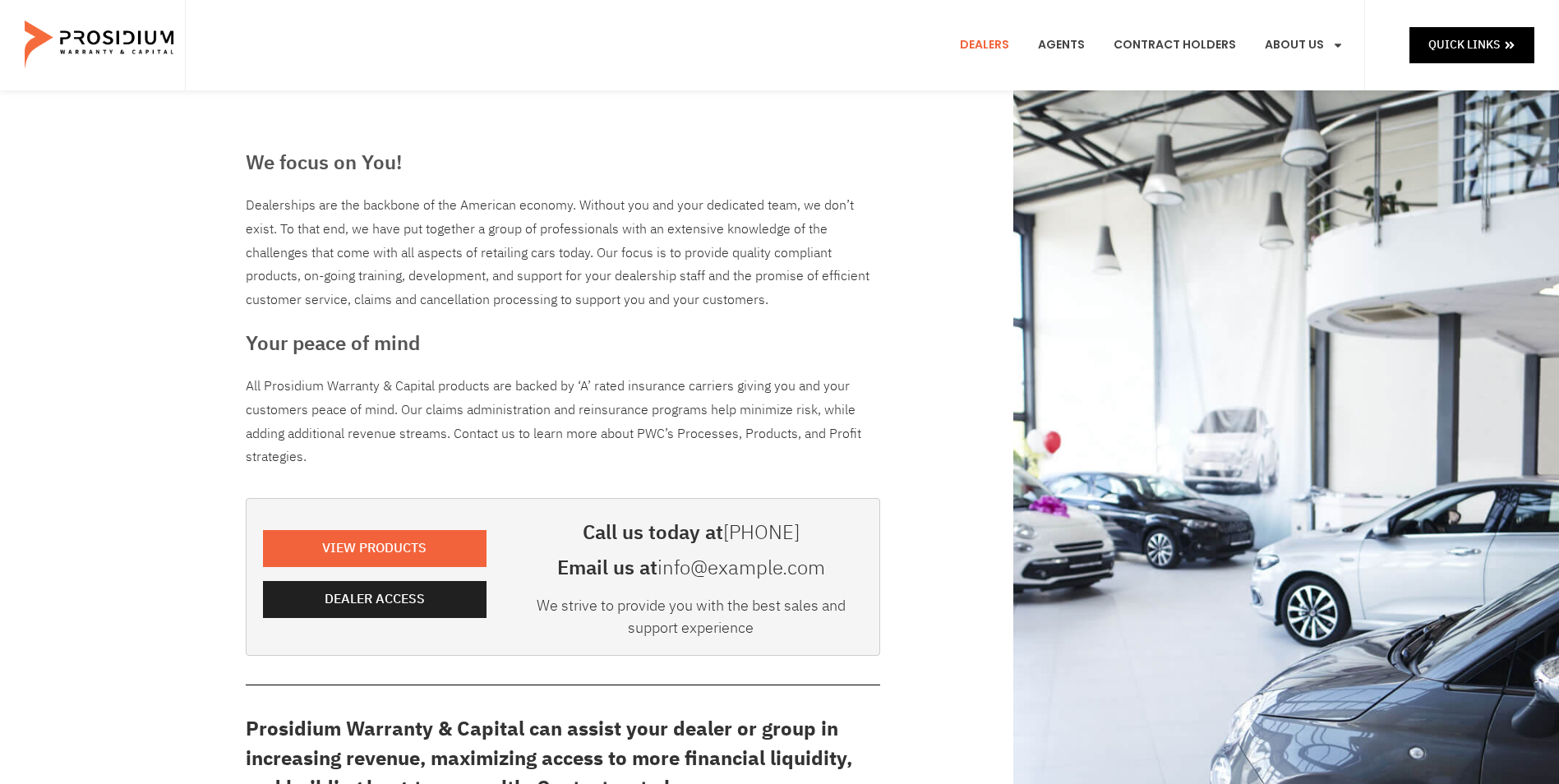 scroll, scrollTop: 0, scrollLeft: 0, axis: both 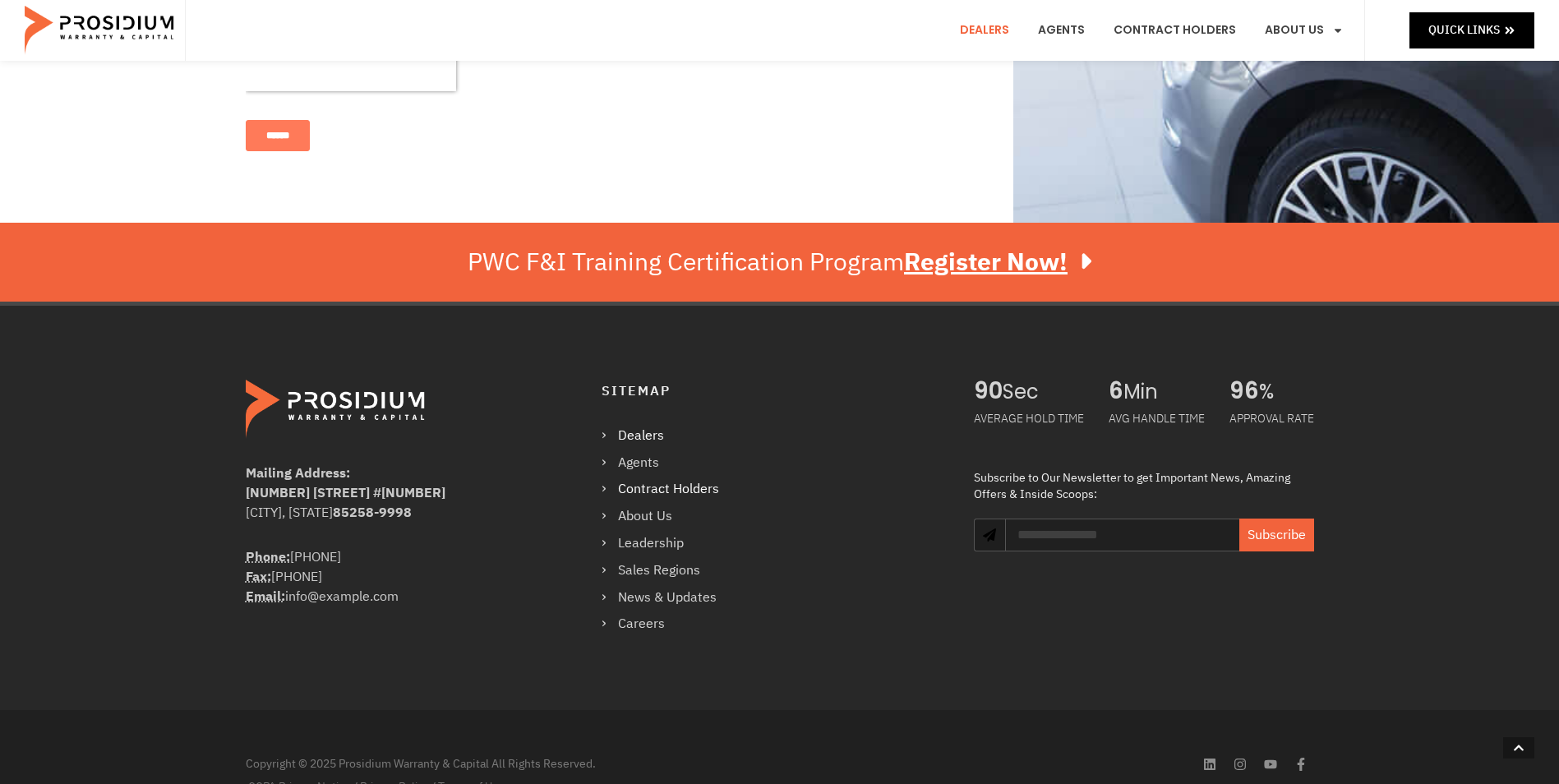 click on "Contract Holders" 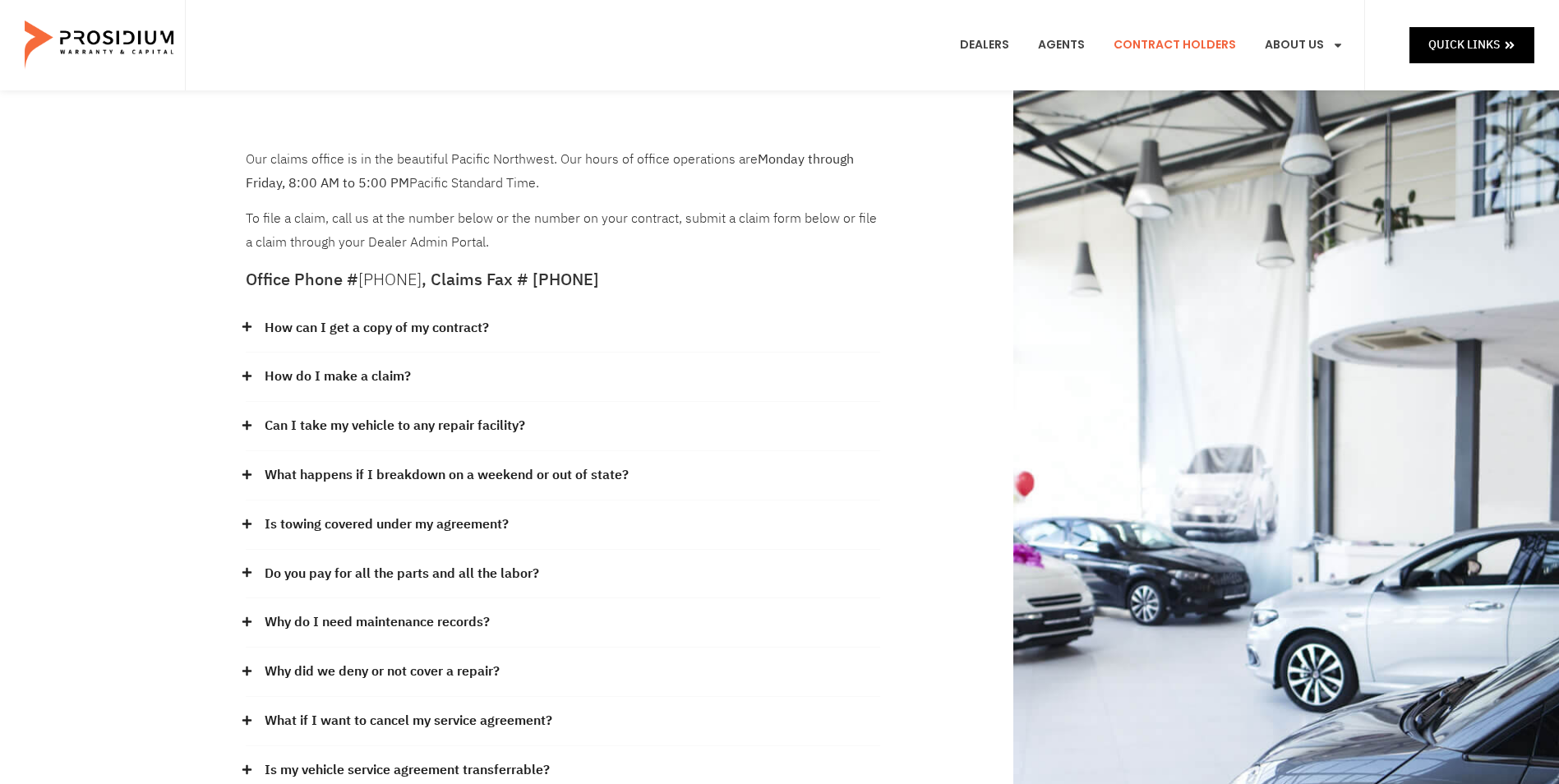 scroll, scrollTop: 0, scrollLeft: 0, axis: both 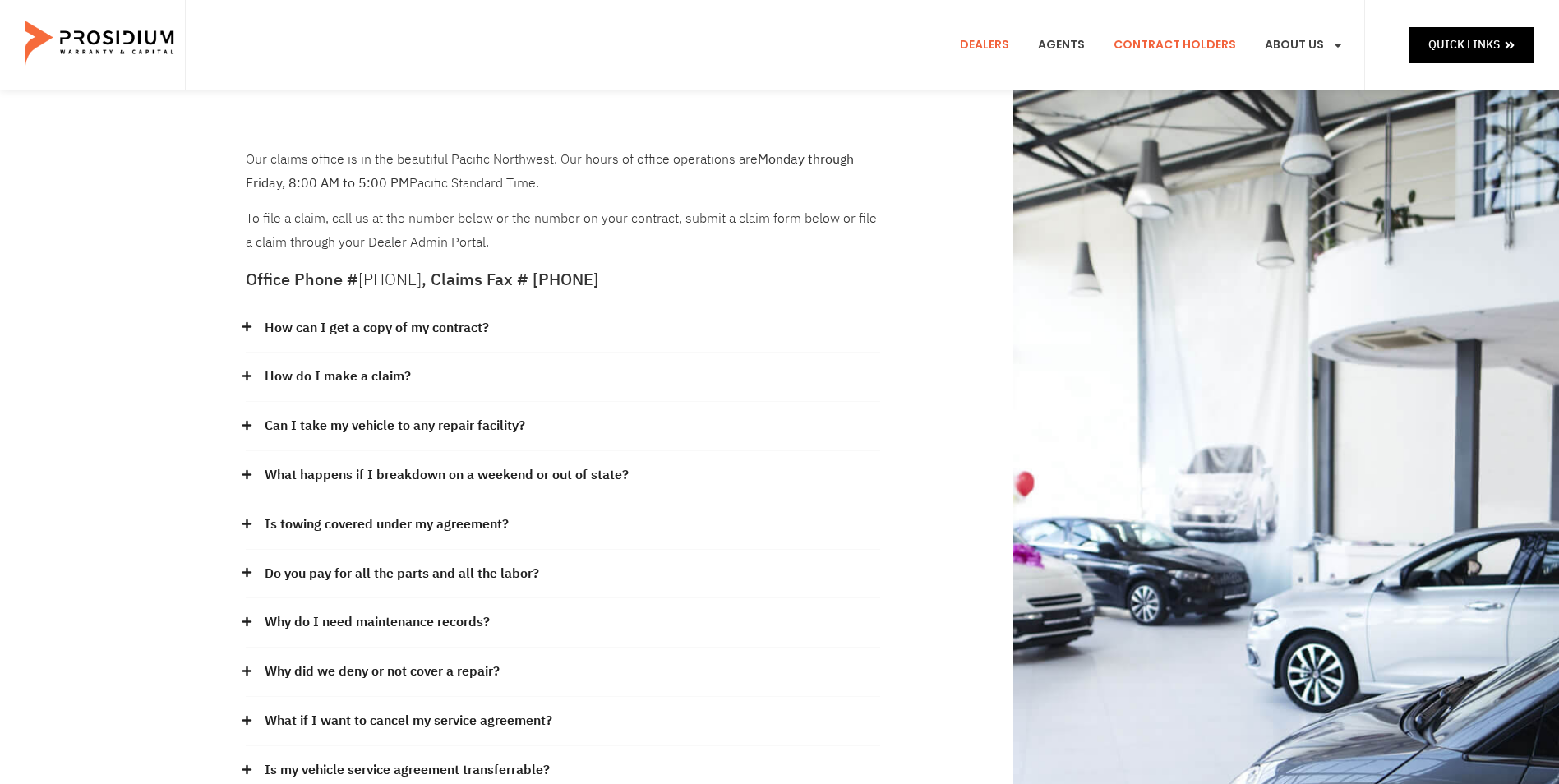click on "Dealers" 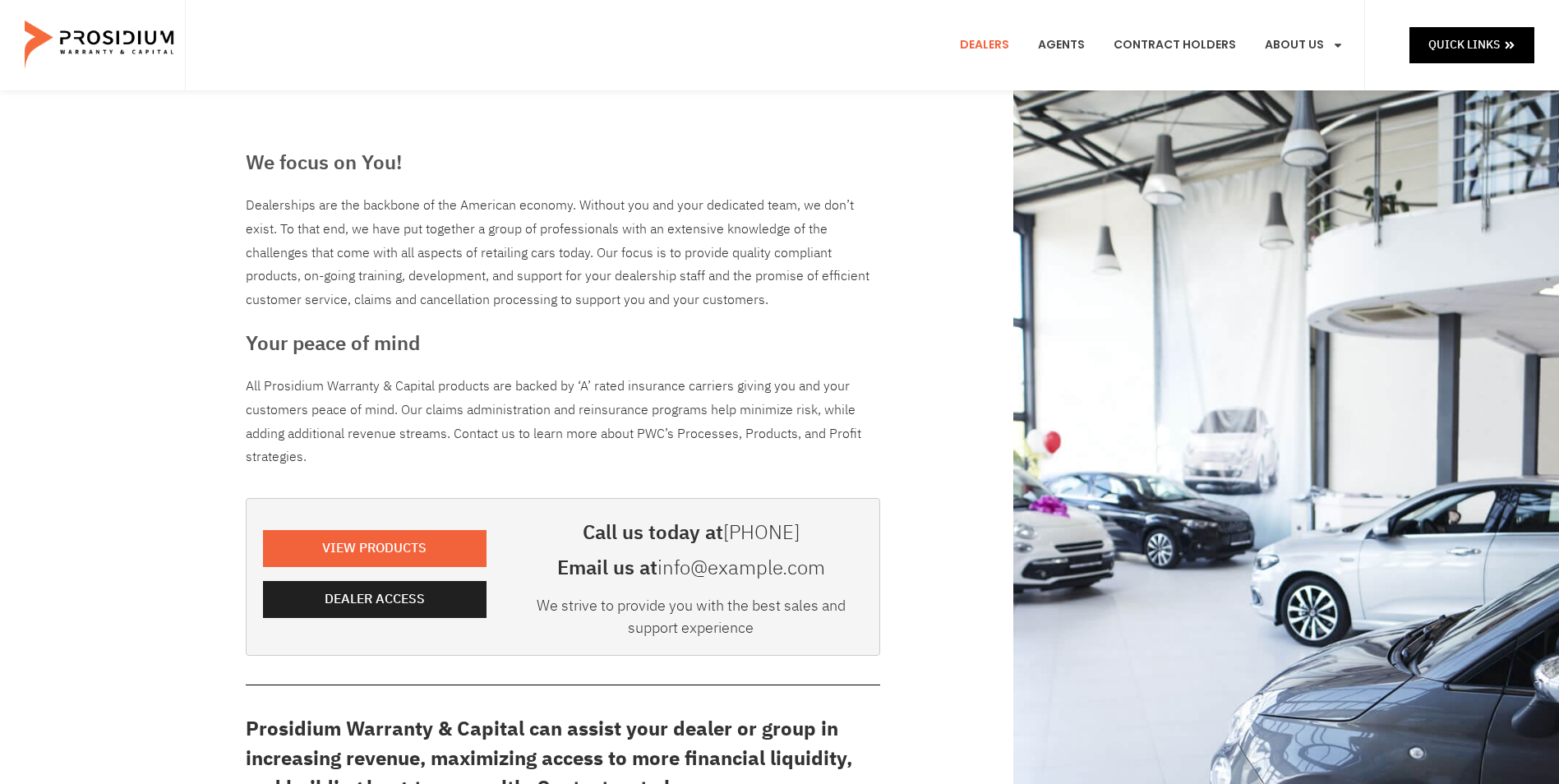 scroll, scrollTop: 0, scrollLeft: 0, axis: both 